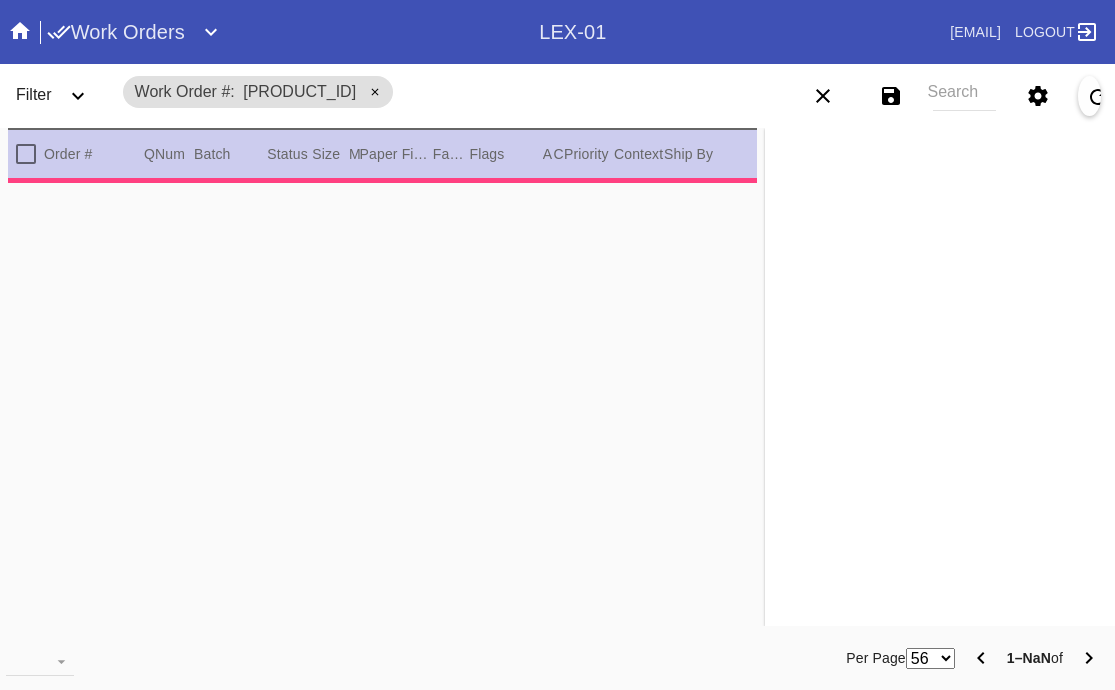 scroll, scrollTop: 0, scrollLeft: 0, axis: both 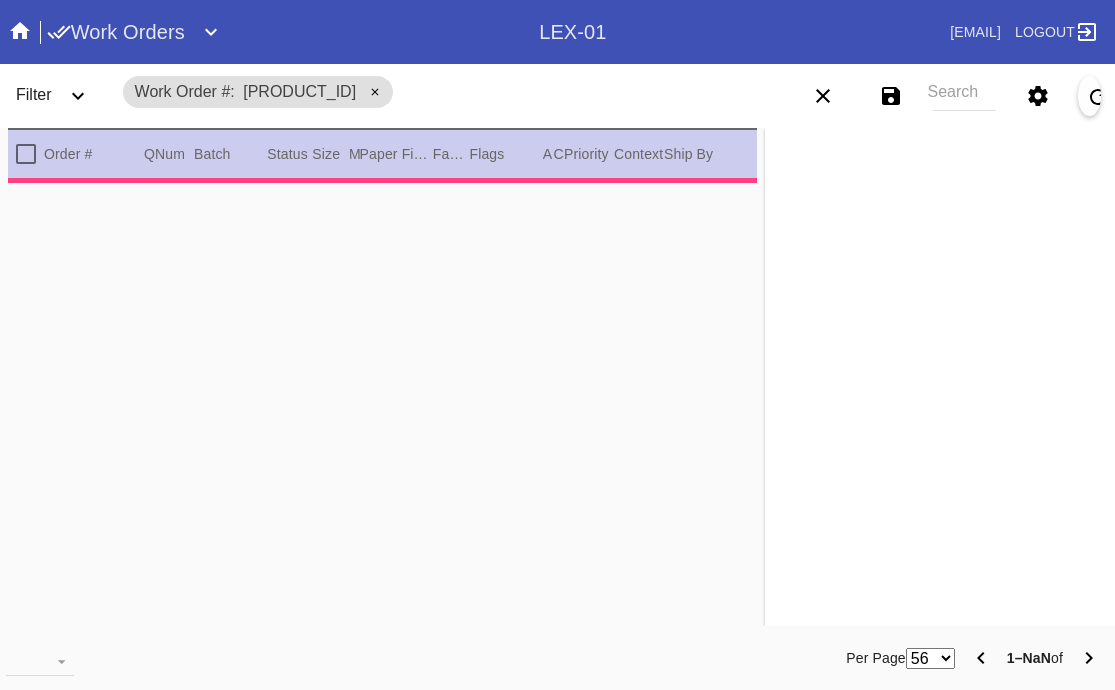 type on "1.5" 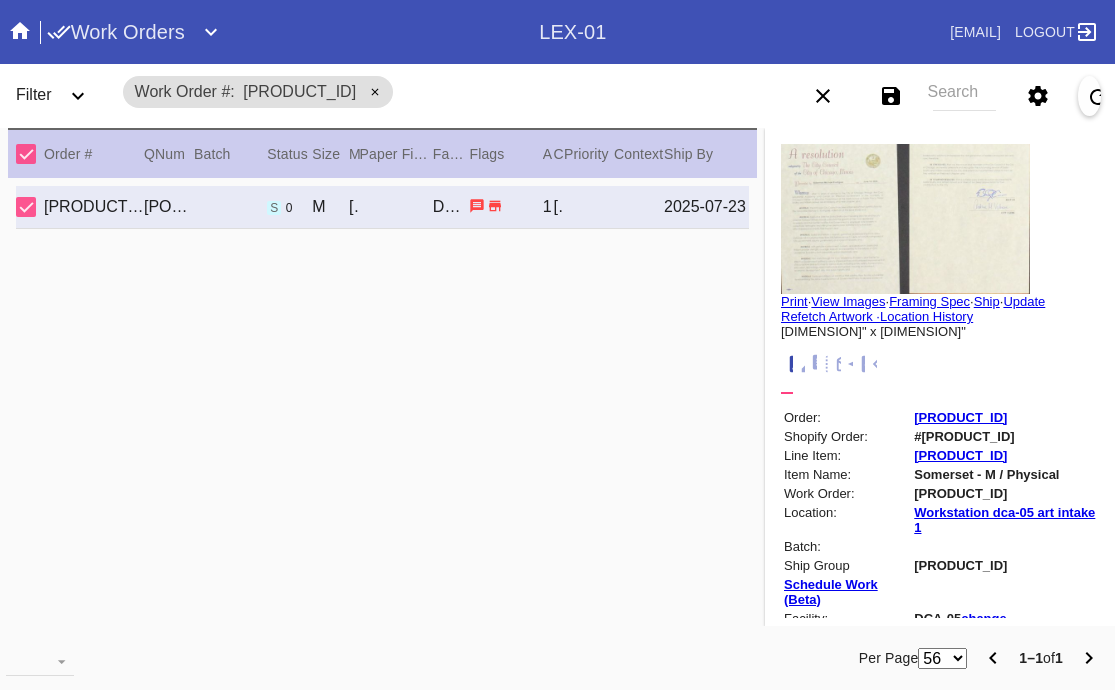 click on "View Images" at bounding box center (848, 301) 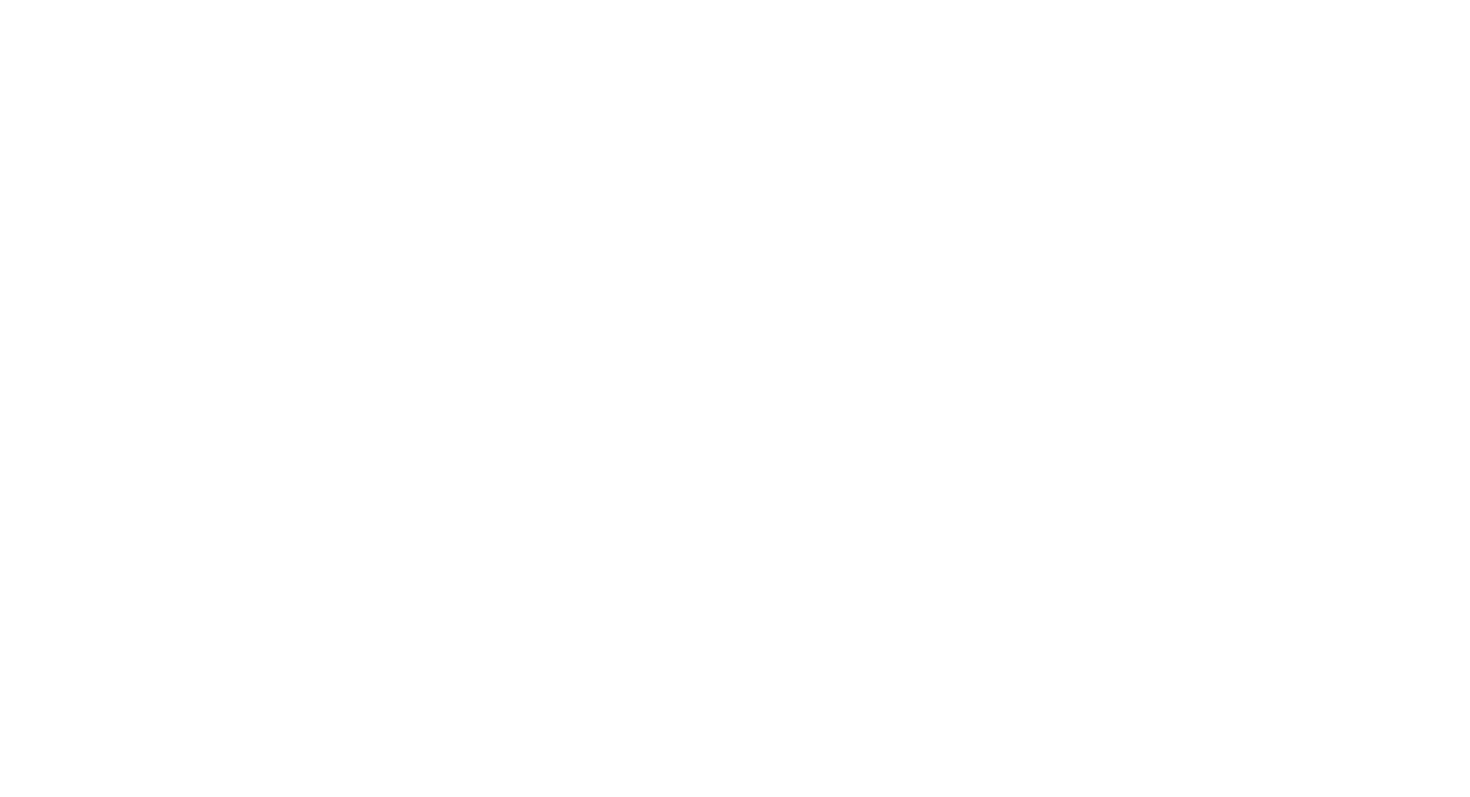 scroll, scrollTop: 0, scrollLeft: 0, axis: both 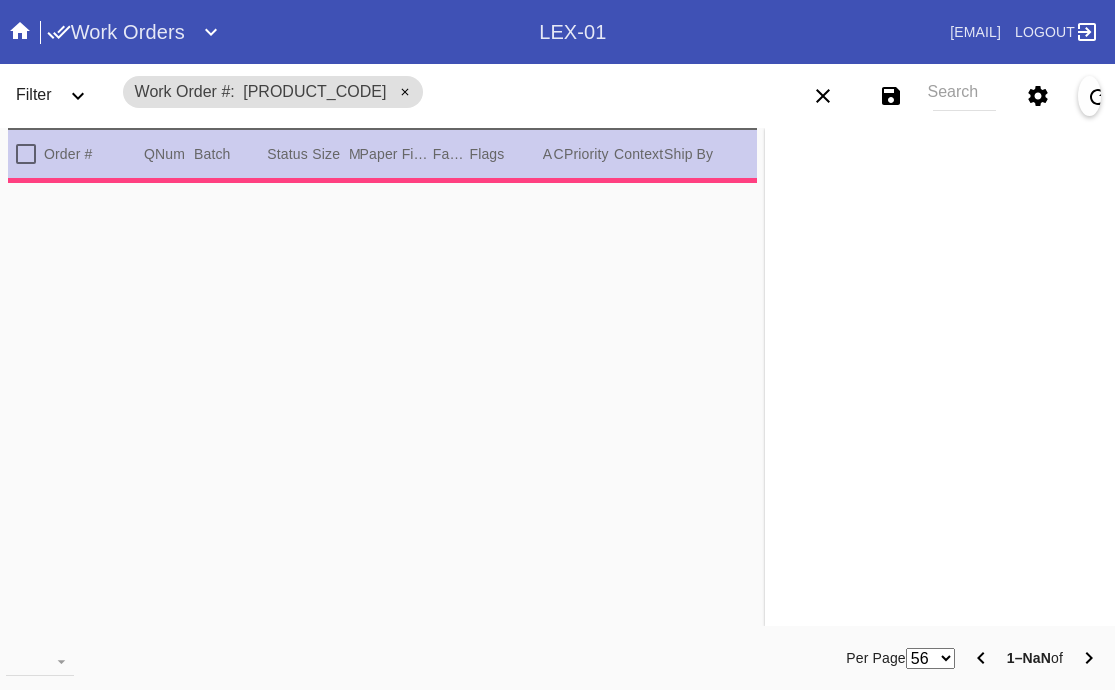 type on "1.5" 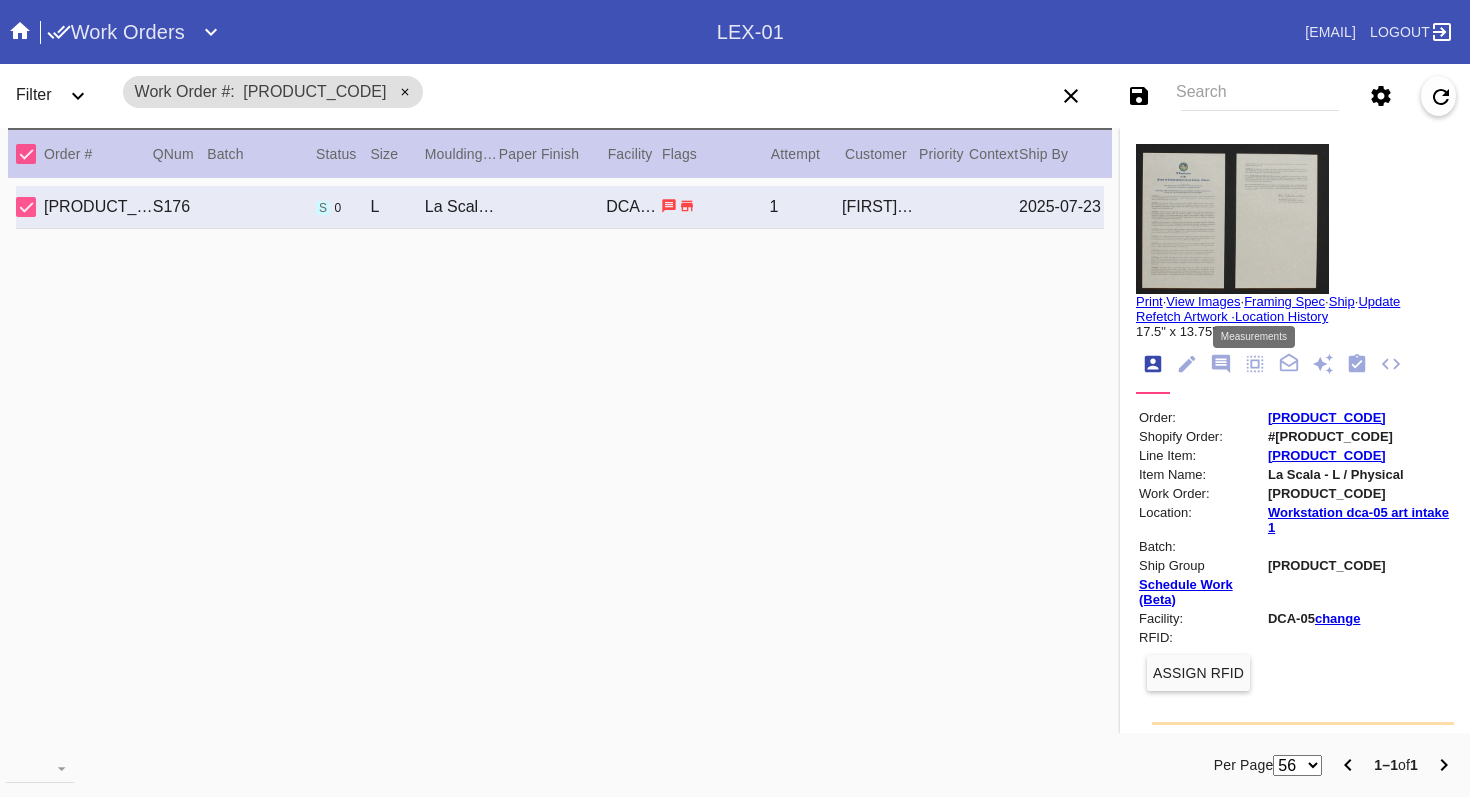 click 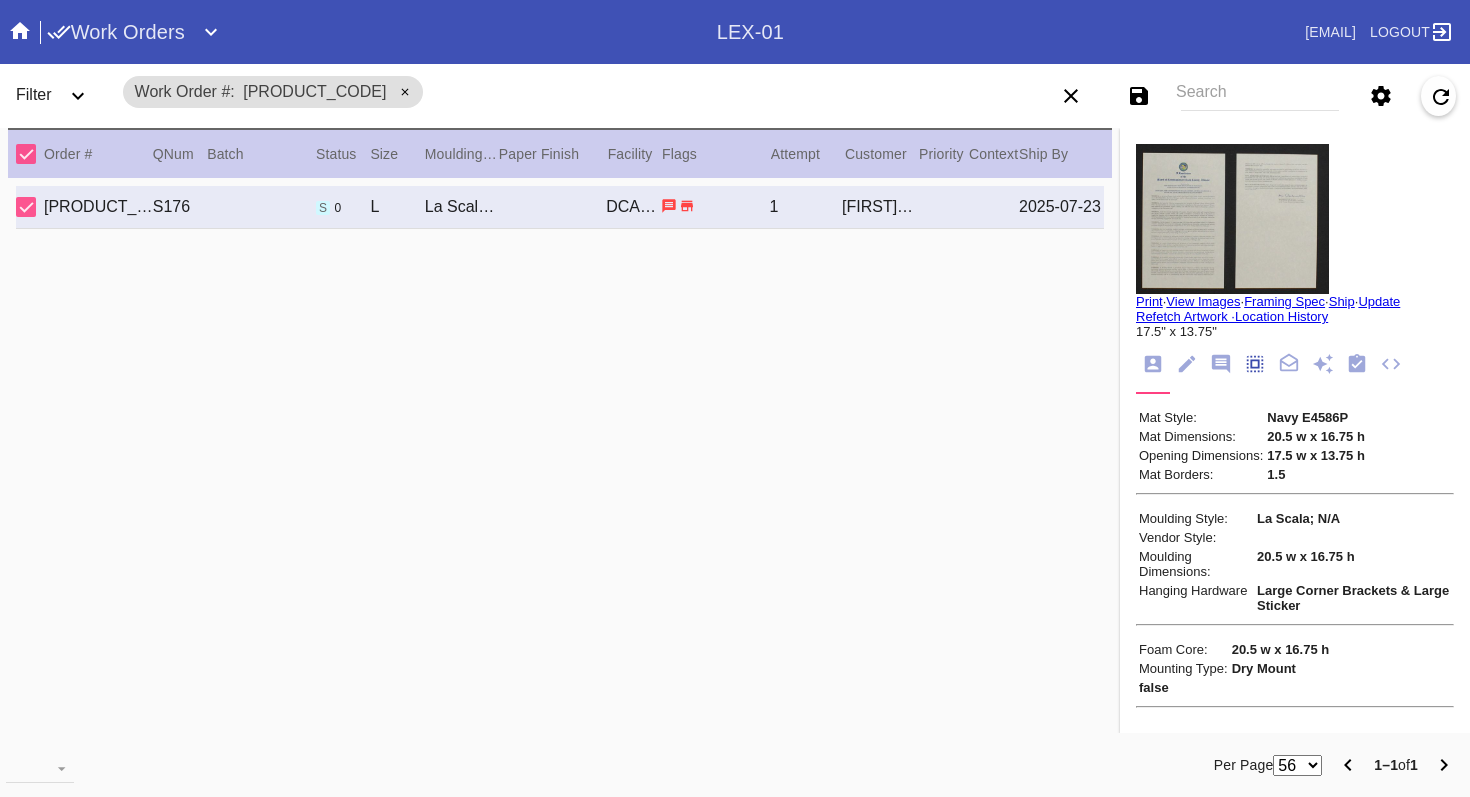 scroll, scrollTop: 172, scrollLeft: 0, axis: vertical 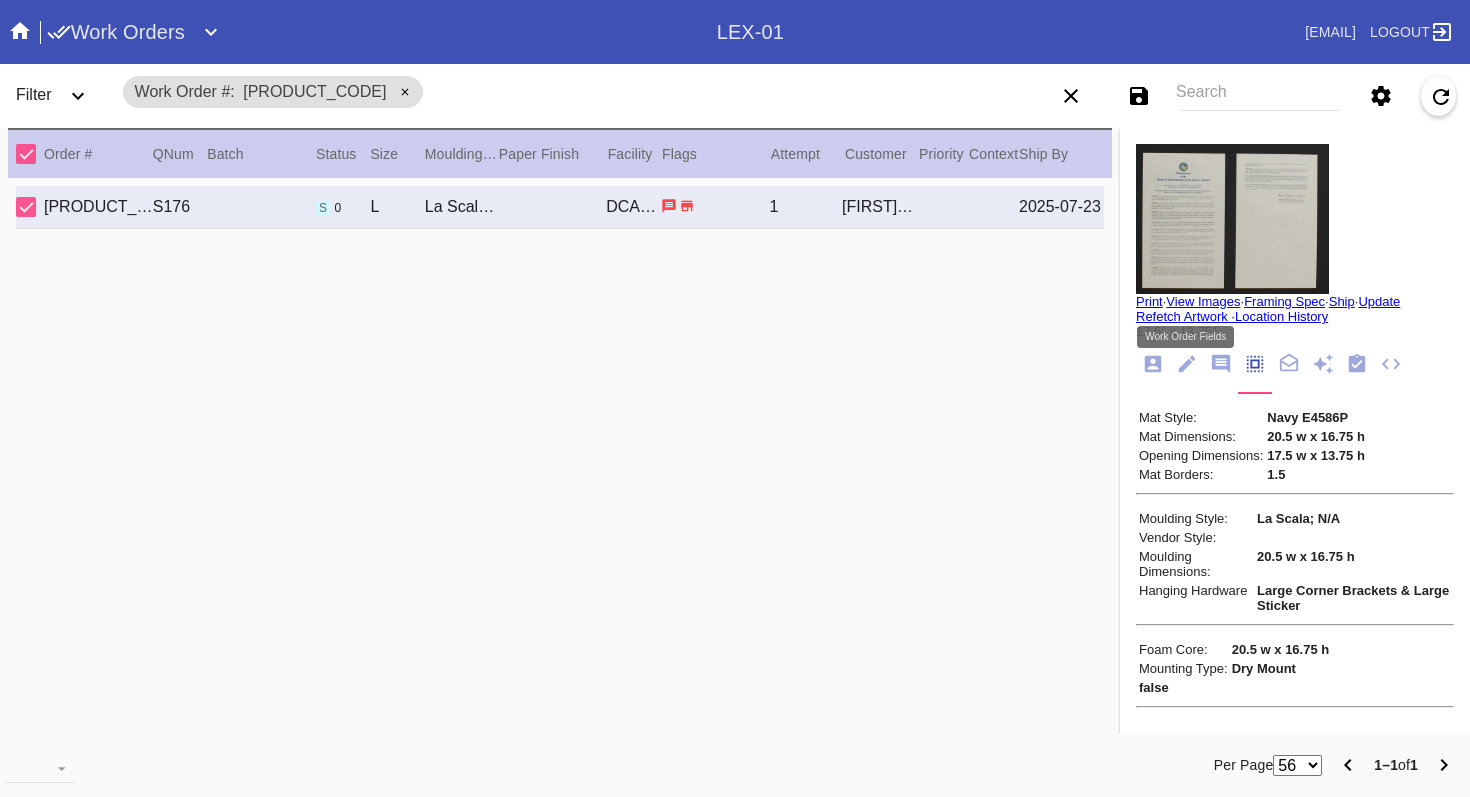 click 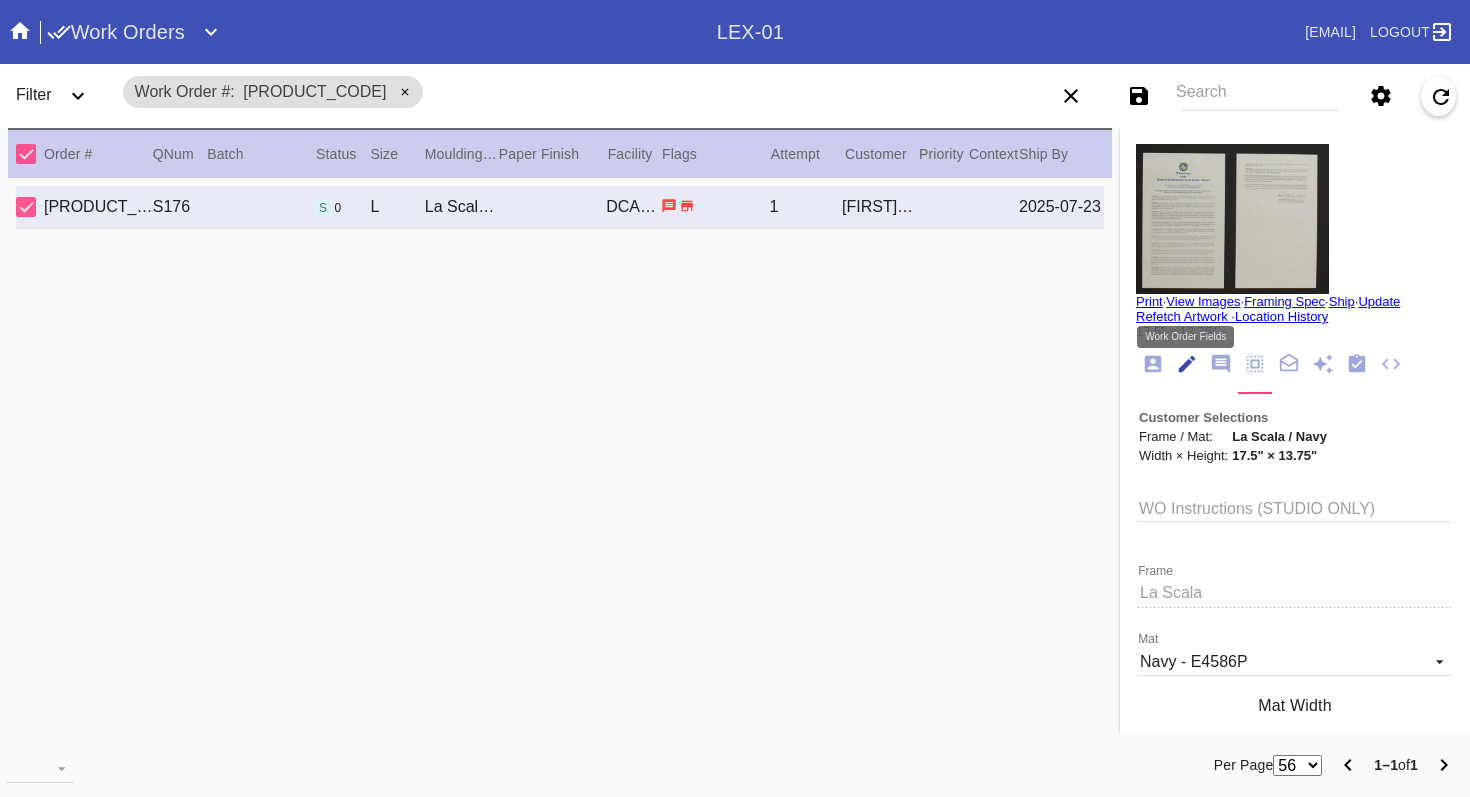 scroll, scrollTop: 73, scrollLeft: 0, axis: vertical 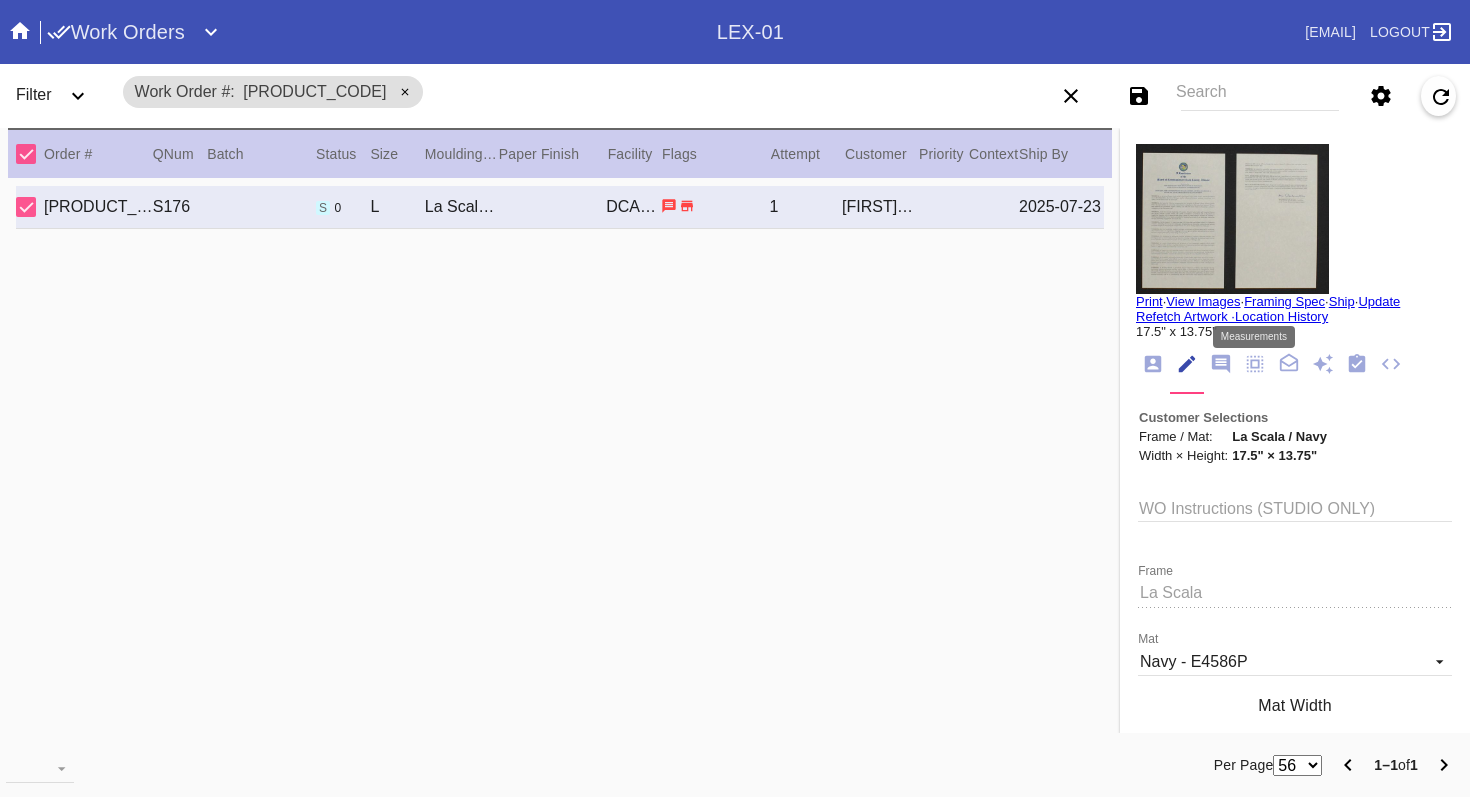 click 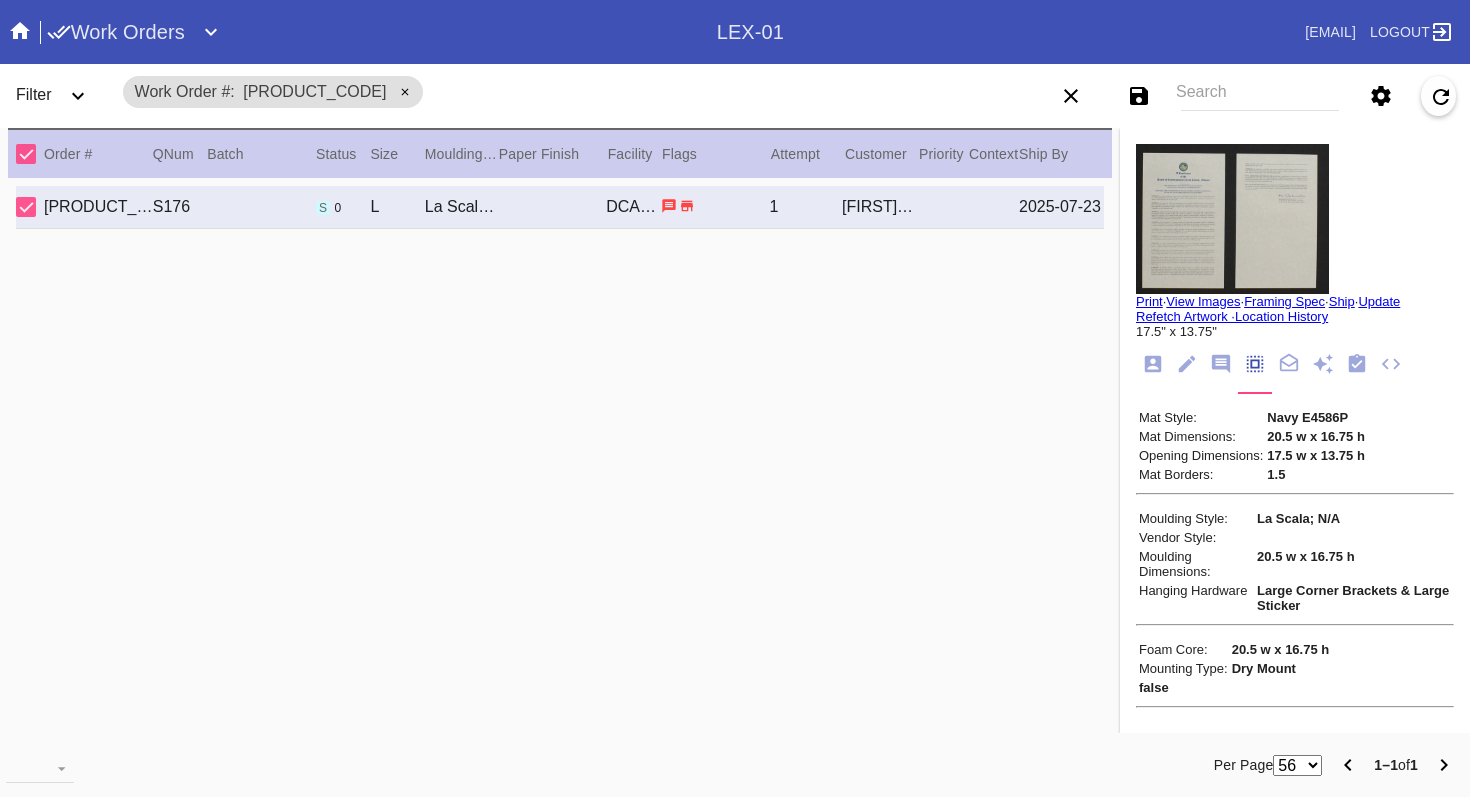 scroll, scrollTop: 118, scrollLeft: 0, axis: vertical 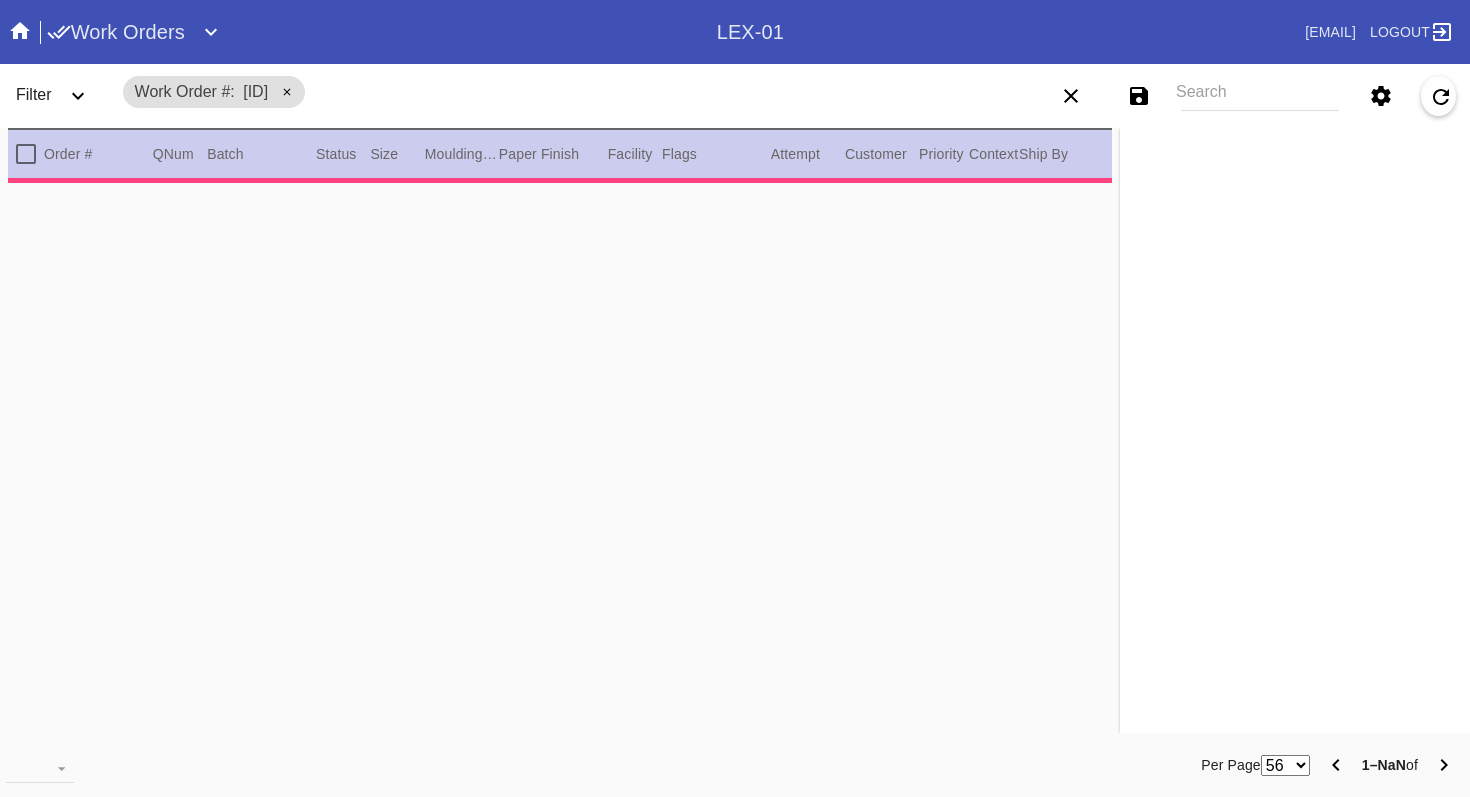 type on "1.5" 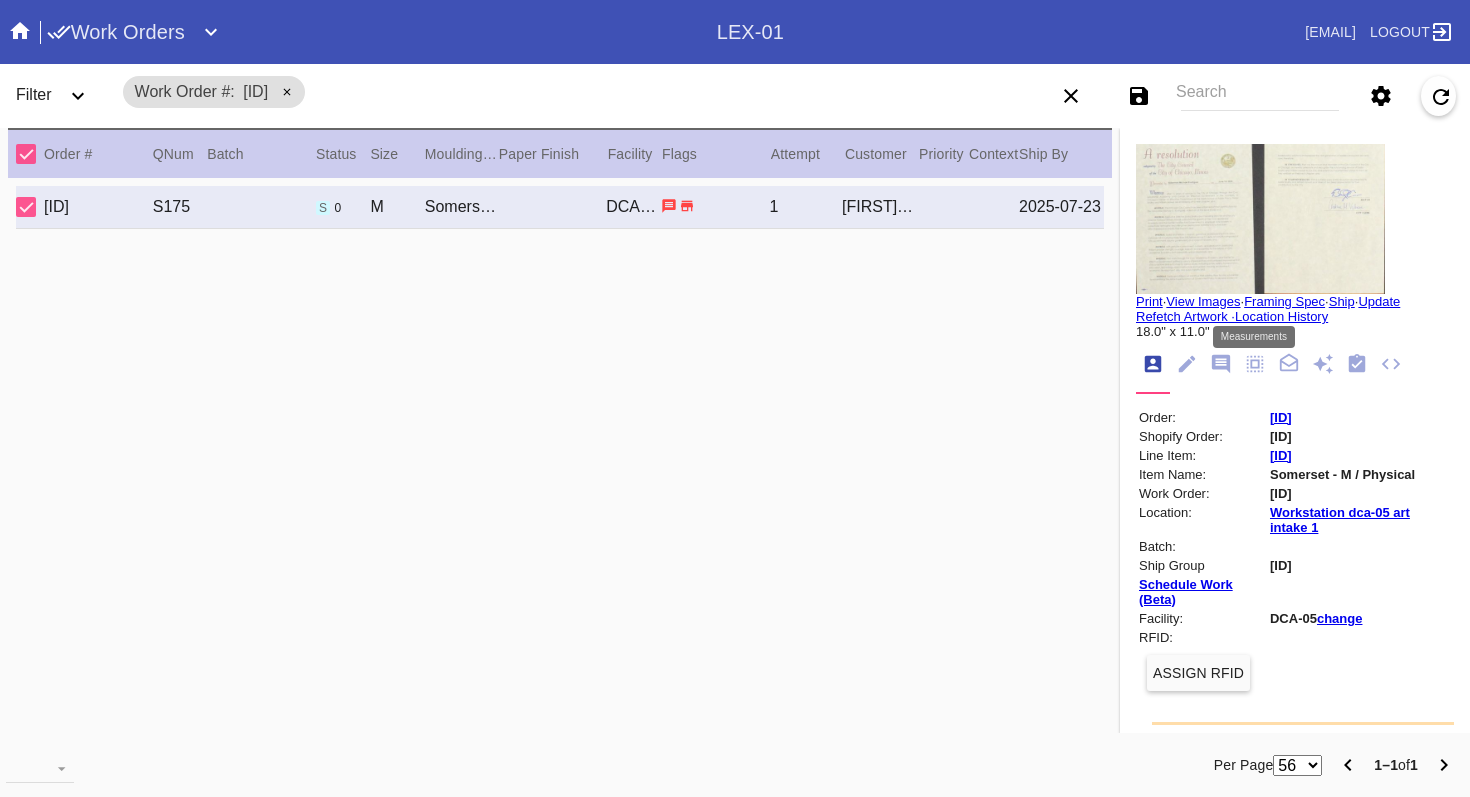 click 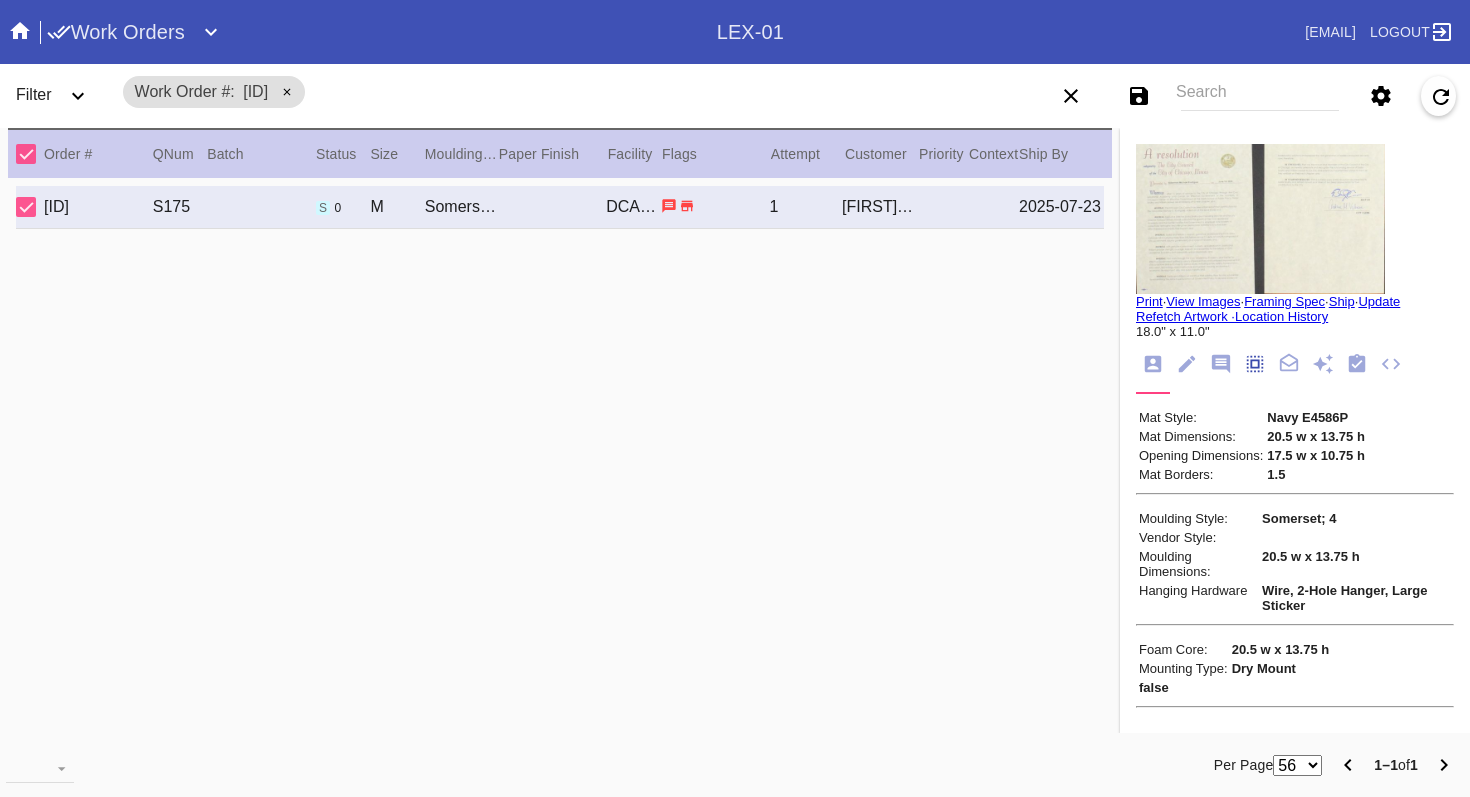 scroll, scrollTop: 172, scrollLeft: 0, axis: vertical 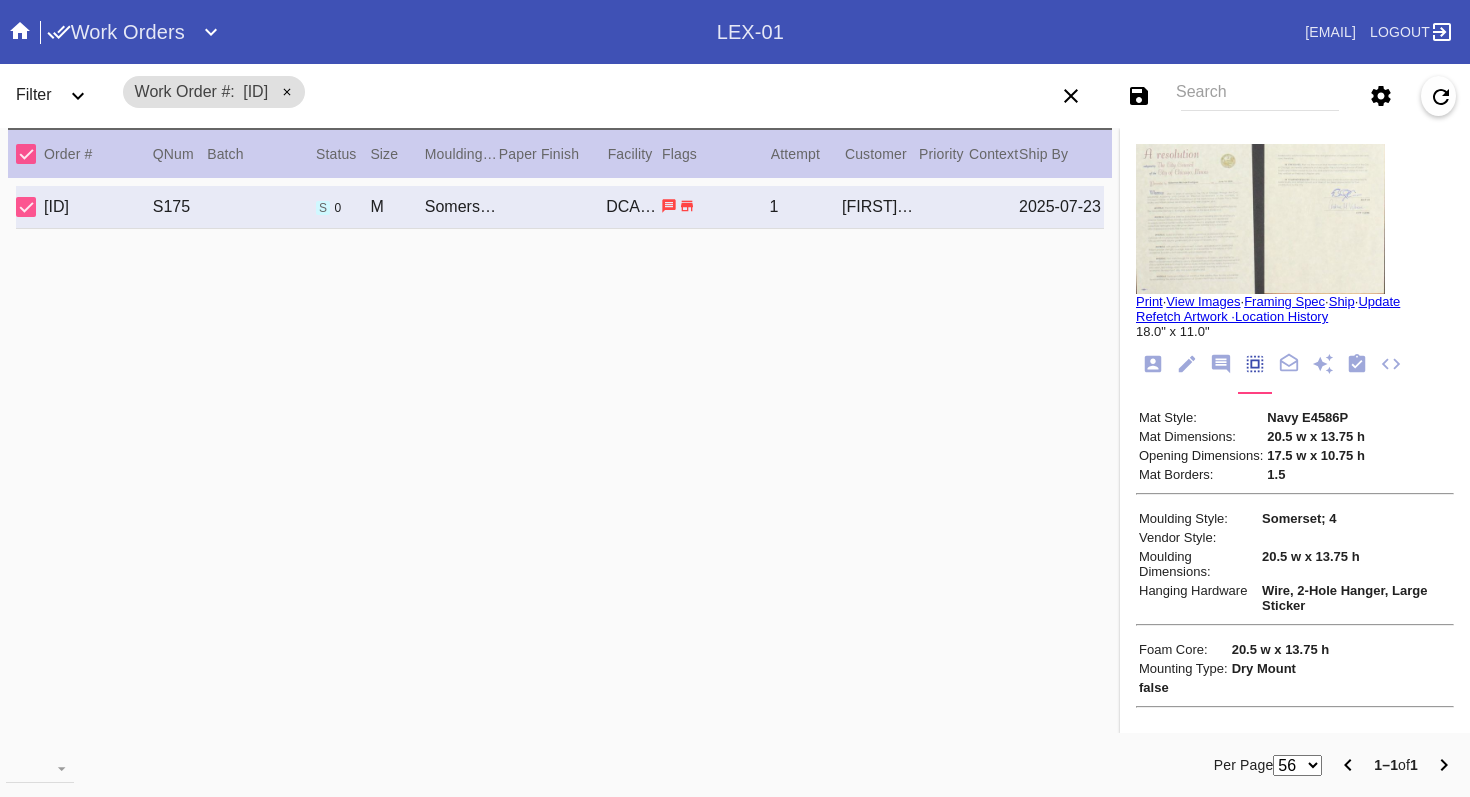 click 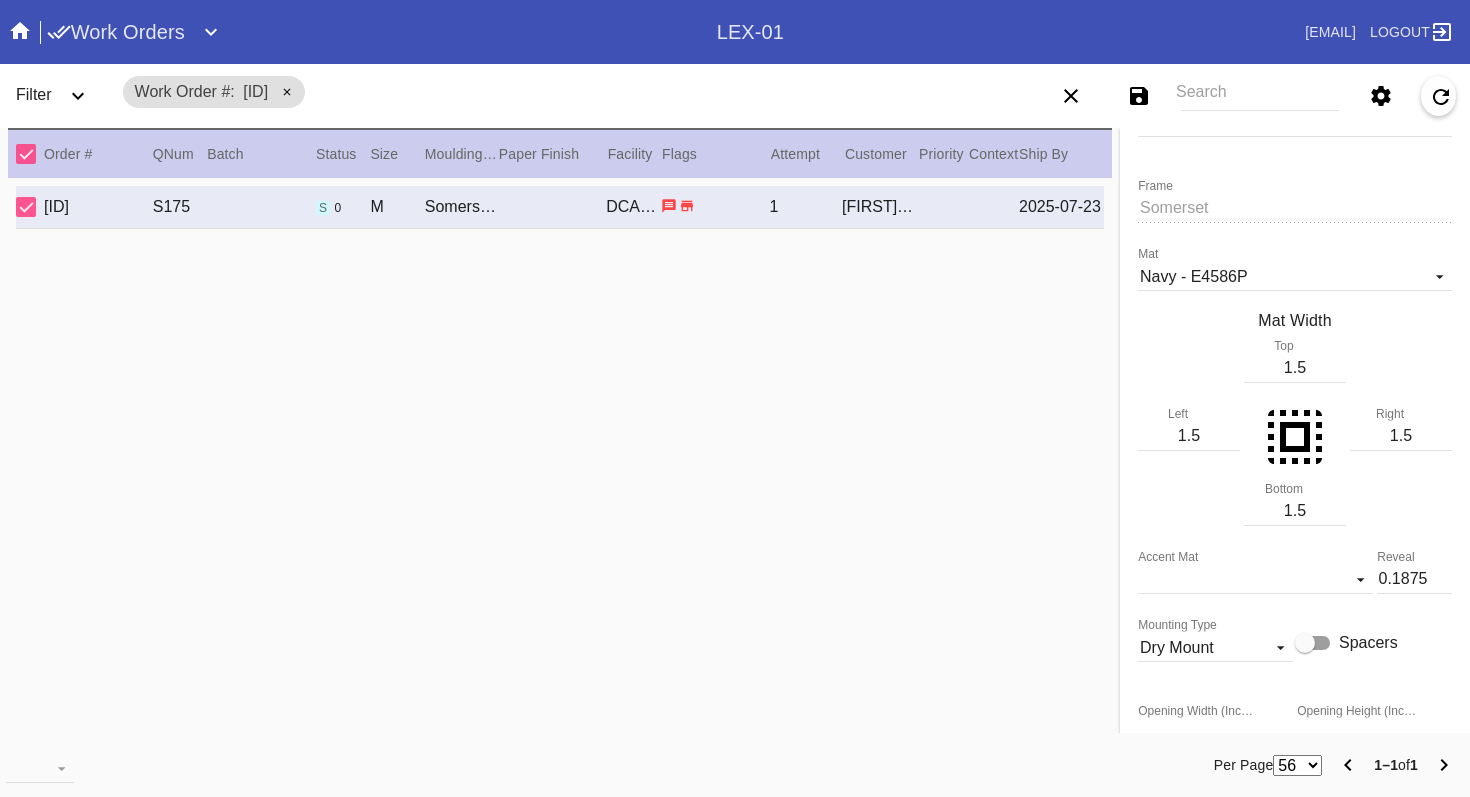 scroll, scrollTop: 388, scrollLeft: 0, axis: vertical 